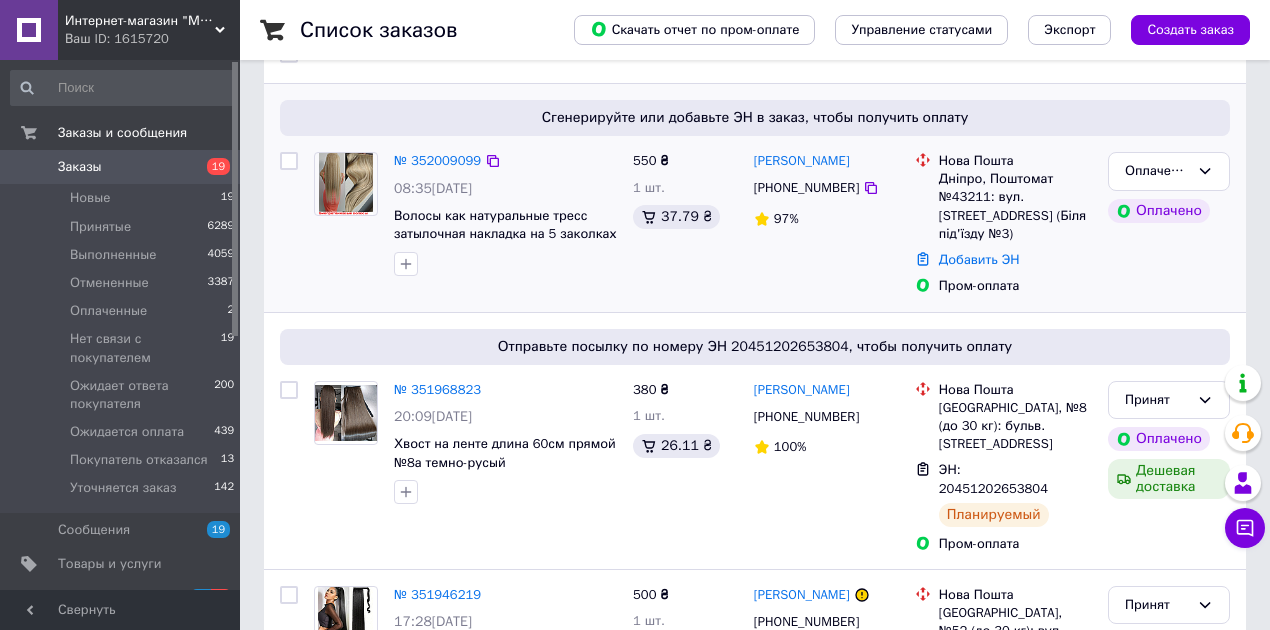 scroll, scrollTop: 333, scrollLeft: 0, axis: vertical 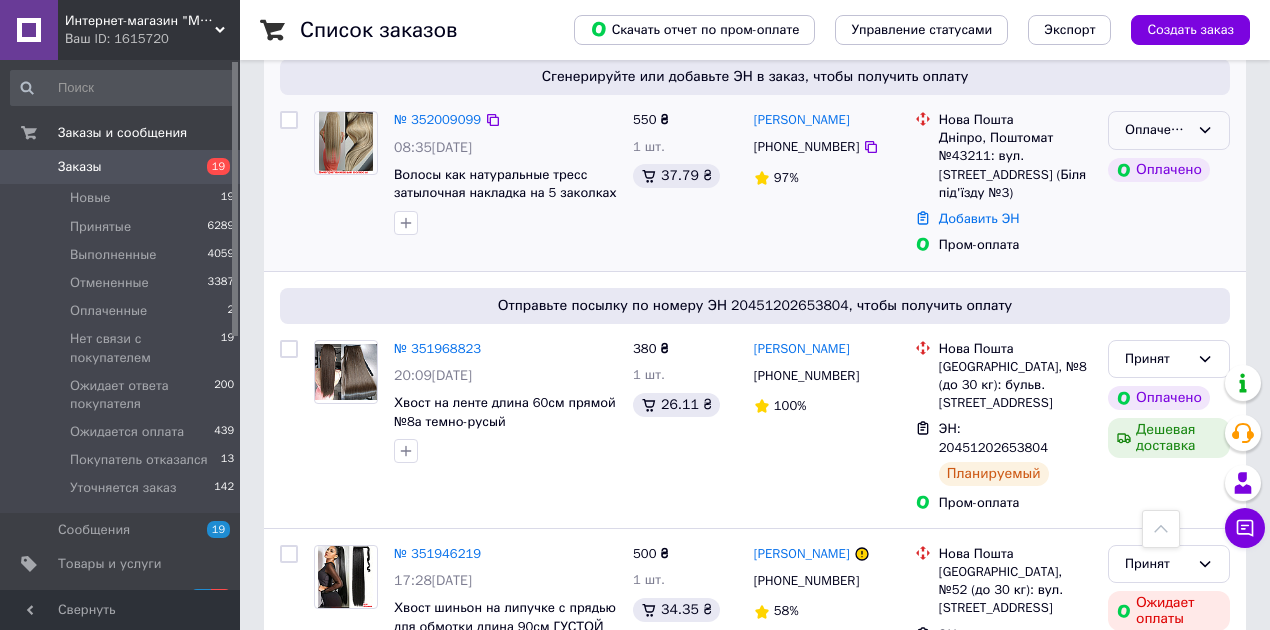 click on "Оплаченный" at bounding box center (1157, 130) 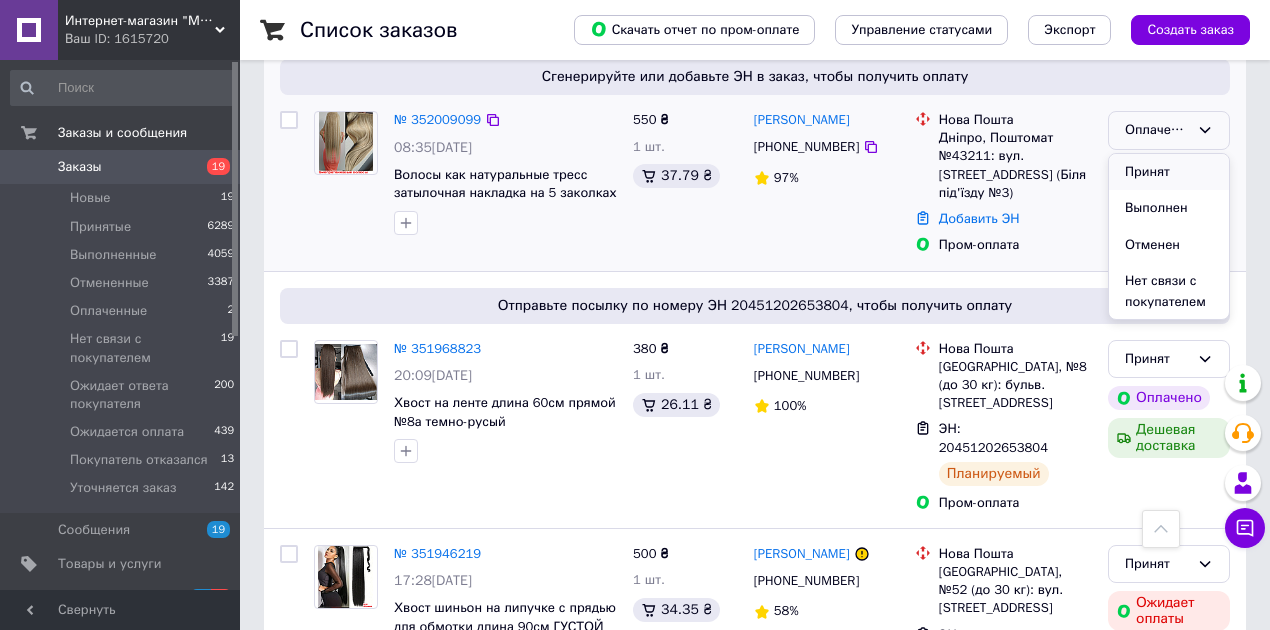 click on "Принят" at bounding box center [1169, 172] 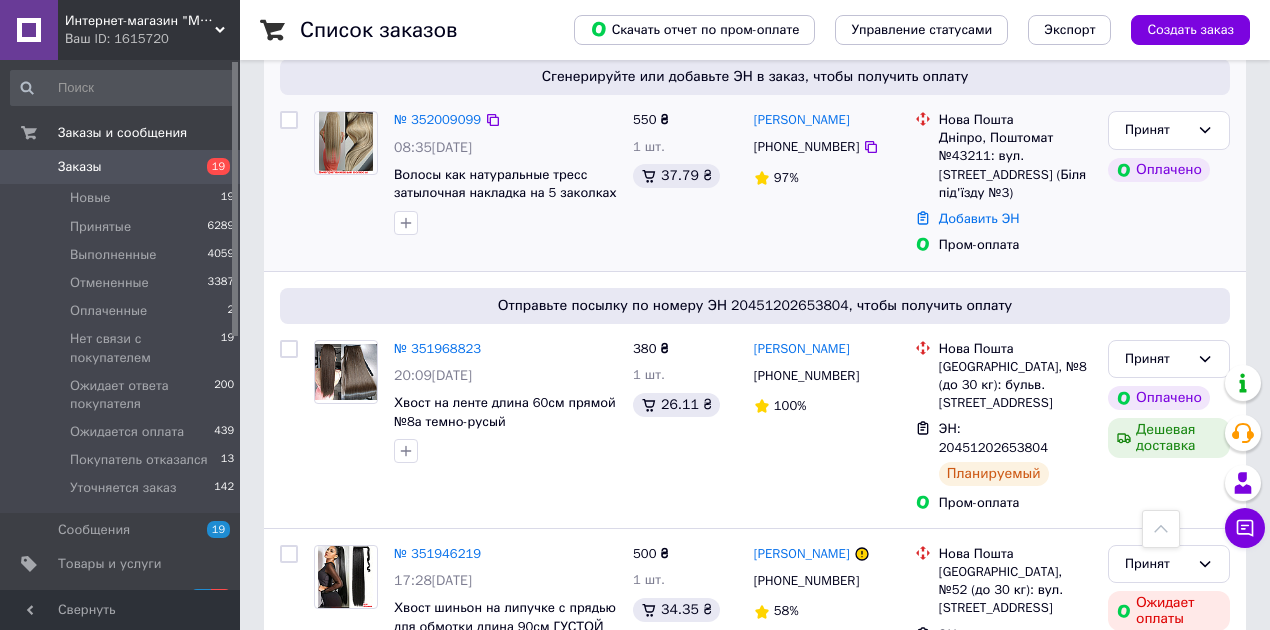 click on "97%" at bounding box center (826, 178) 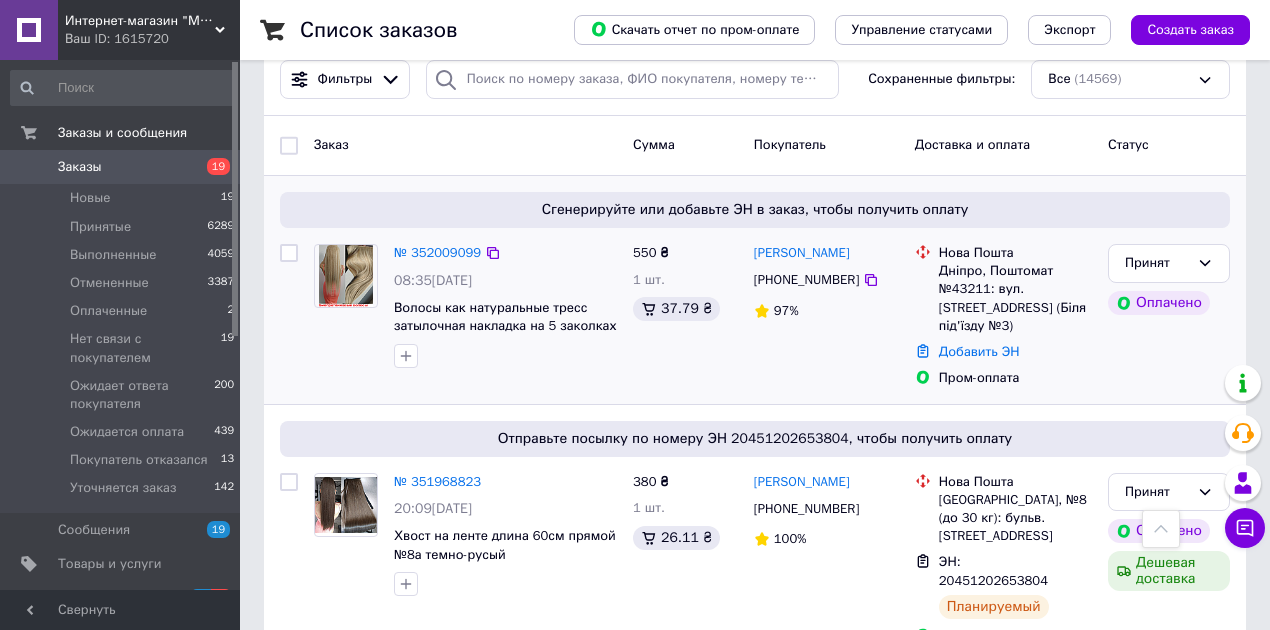 scroll, scrollTop: 200, scrollLeft: 0, axis: vertical 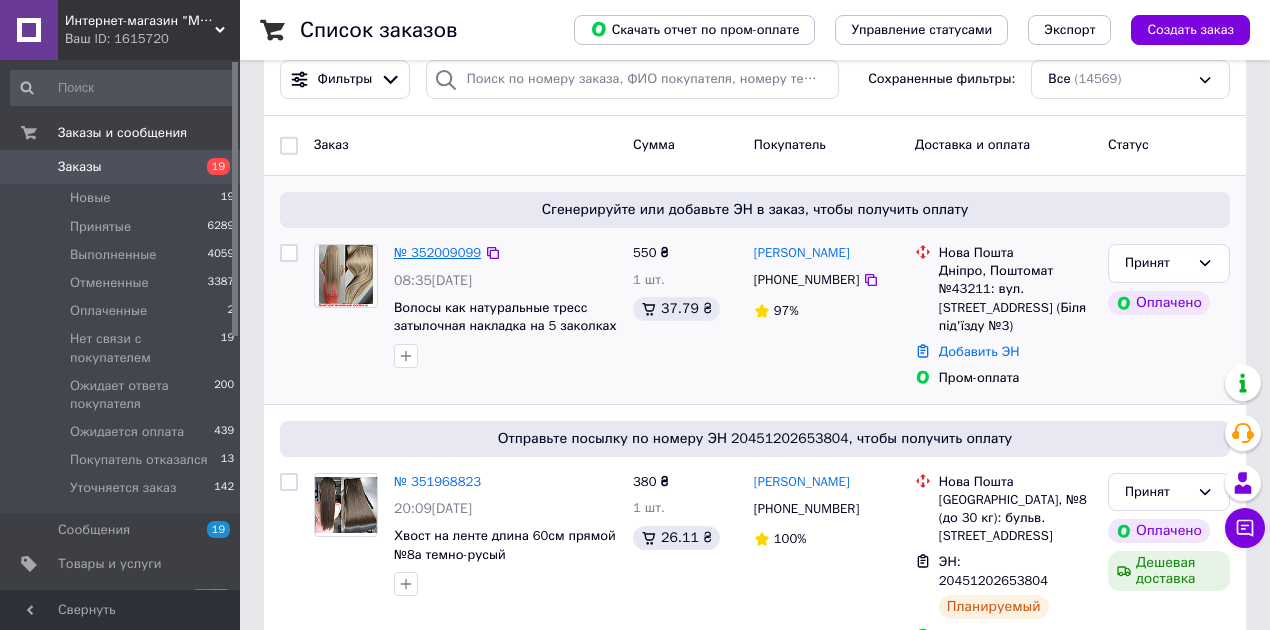 click on "№ 352009099" at bounding box center [437, 252] 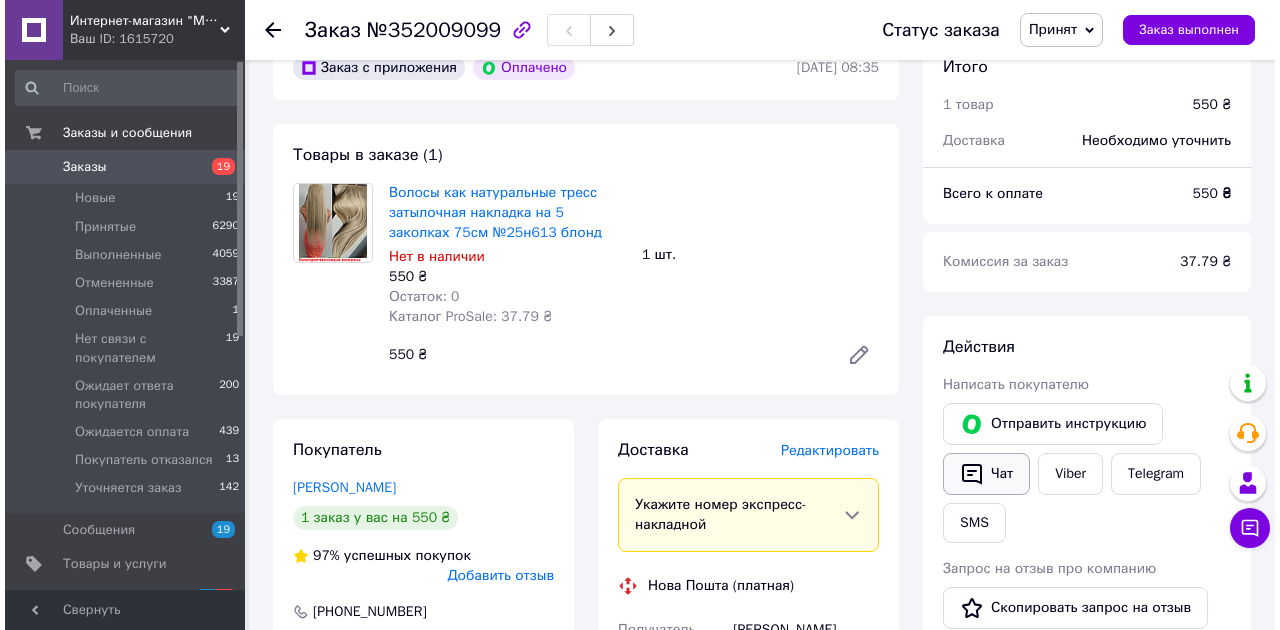 scroll, scrollTop: 333, scrollLeft: 0, axis: vertical 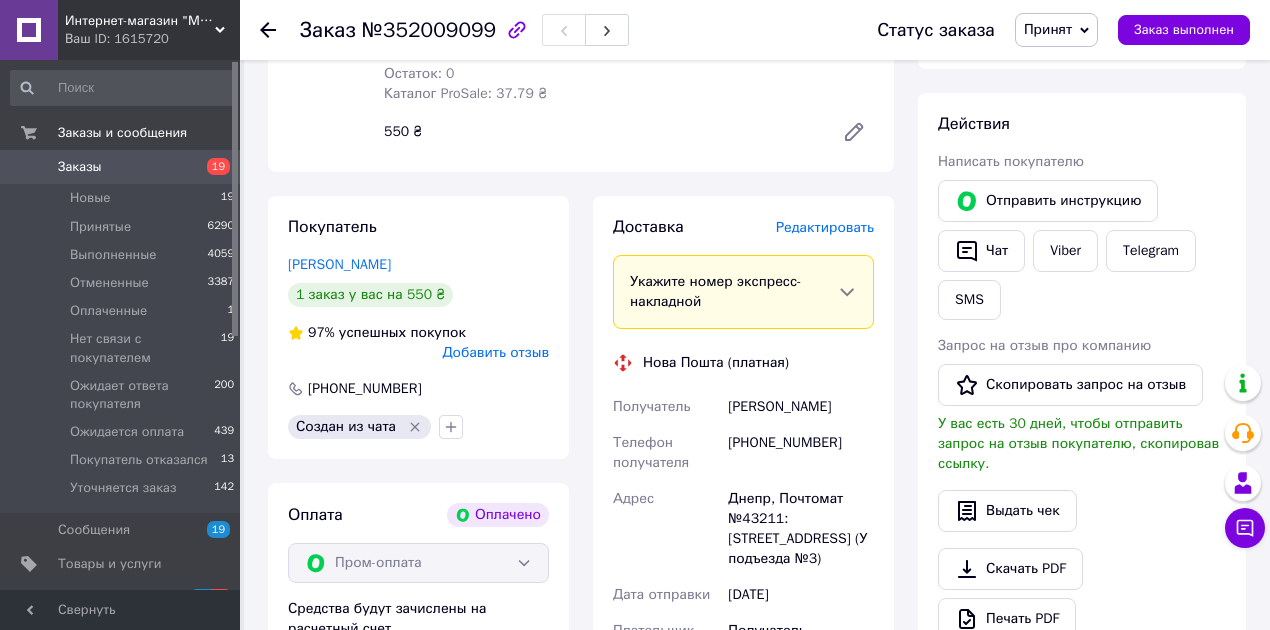 click on "Редактировать" at bounding box center [825, 227] 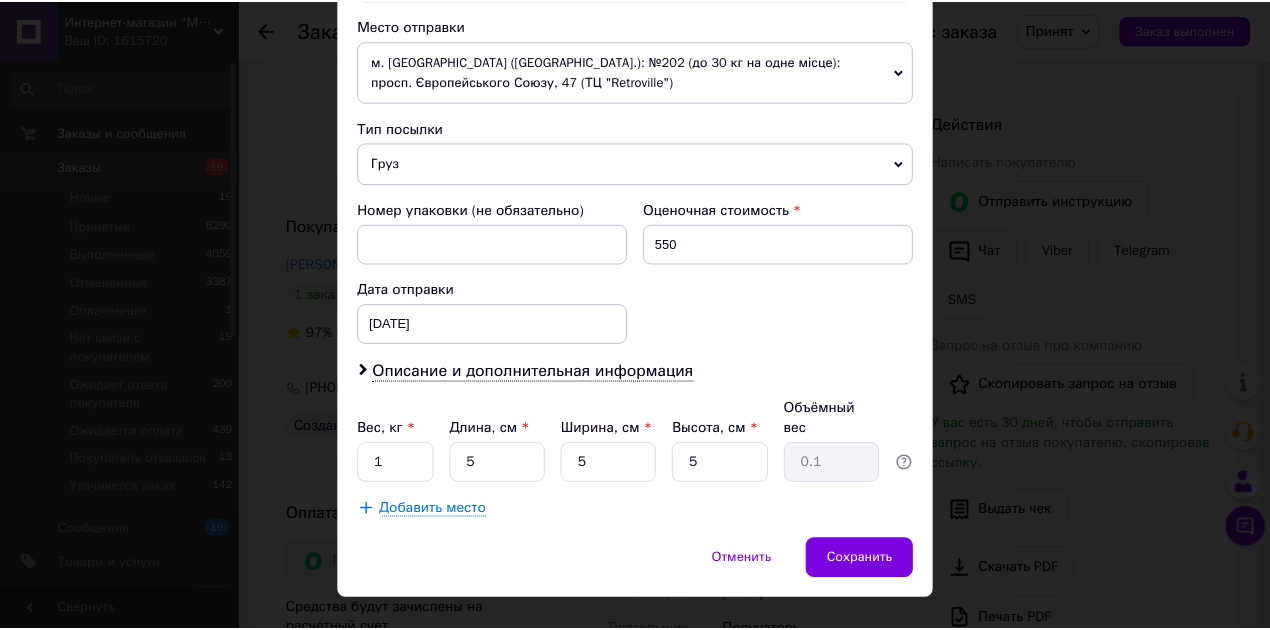 scroll, scrollTop: 709, scrollLeft: 0, axis: vertical 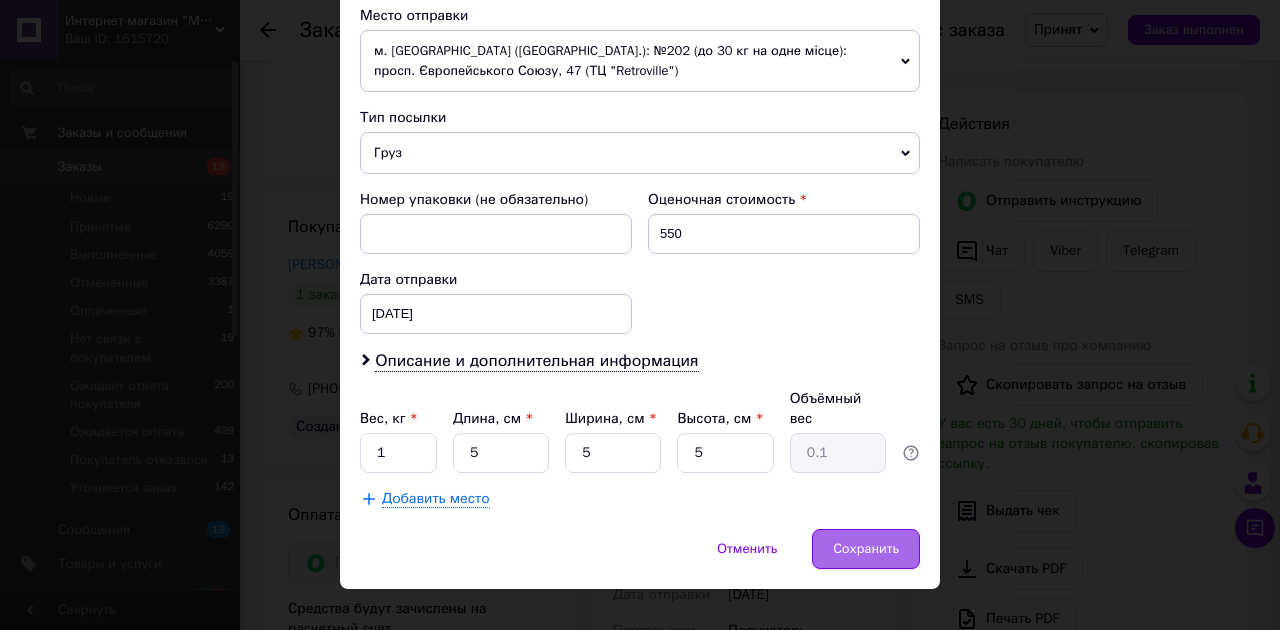 click on "Сохранить" at bounding box center (866, 549) 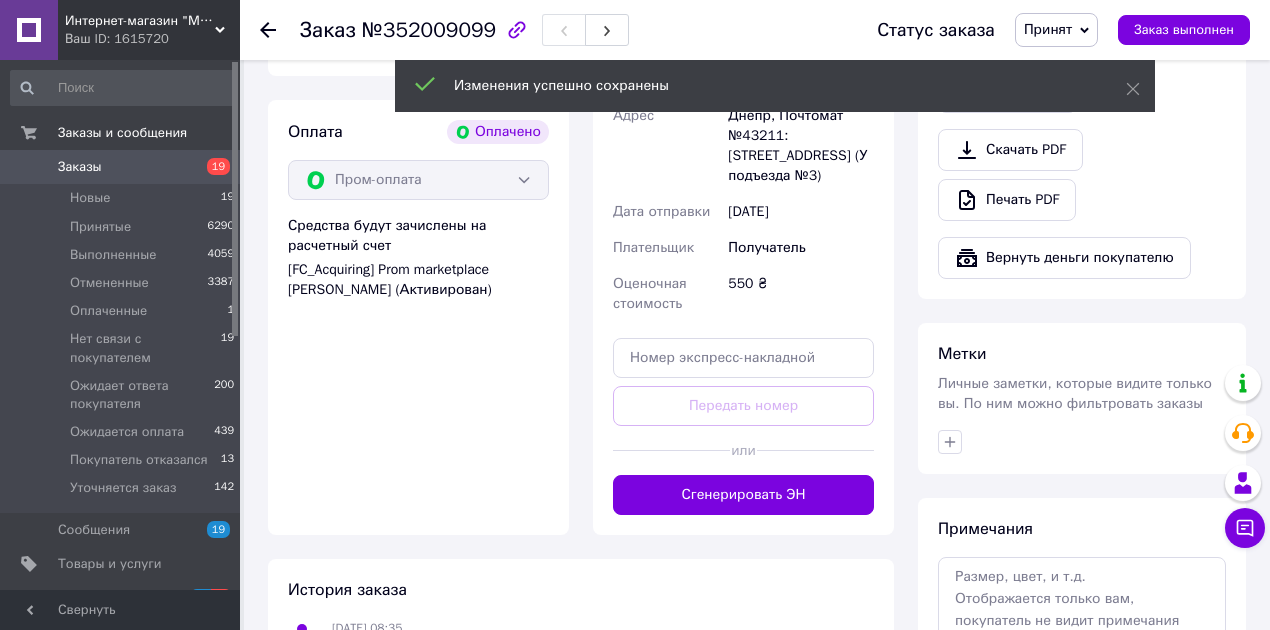 scroll, scrollTop: 733, scrollLeft: 0, axis: vertical 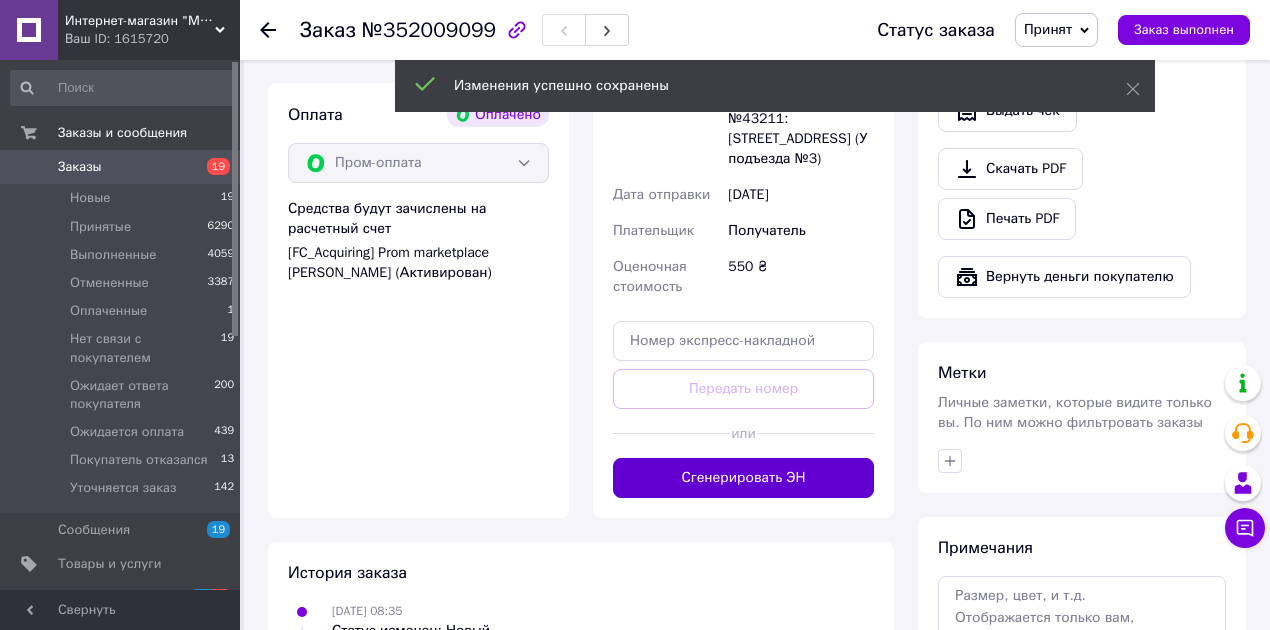 click on "Сгенерировать ЭН" at bounding box center [743, 478] 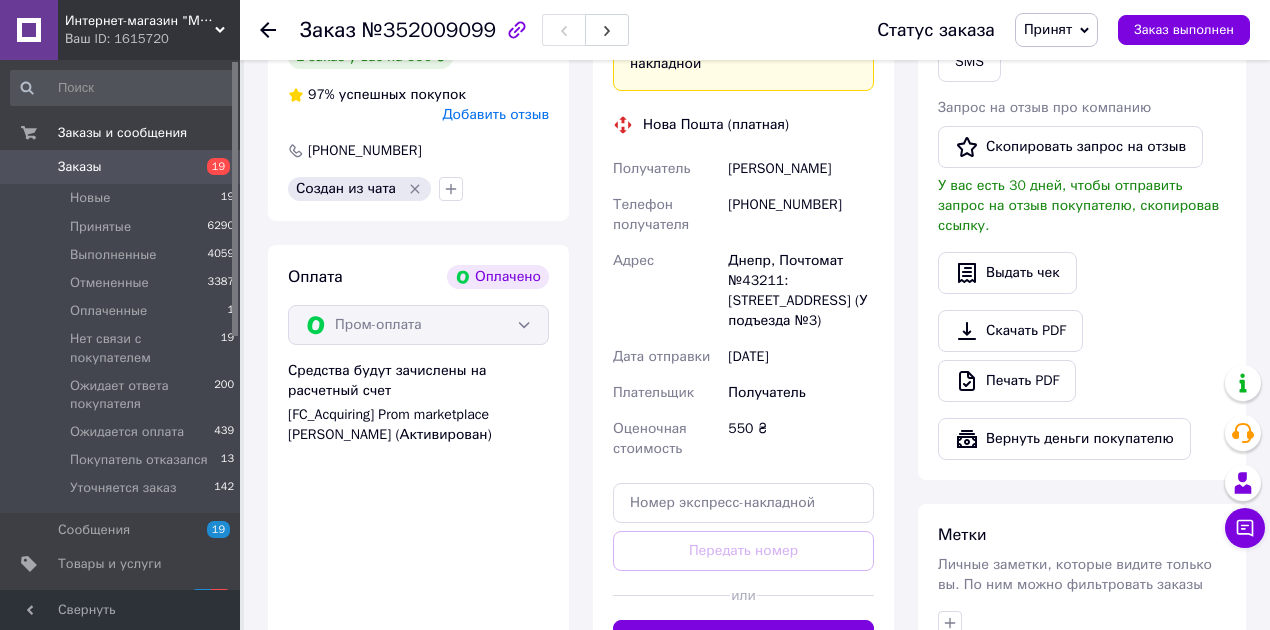 scroll, scrollTop: 533, scrollLeft: 0, axis: vertical 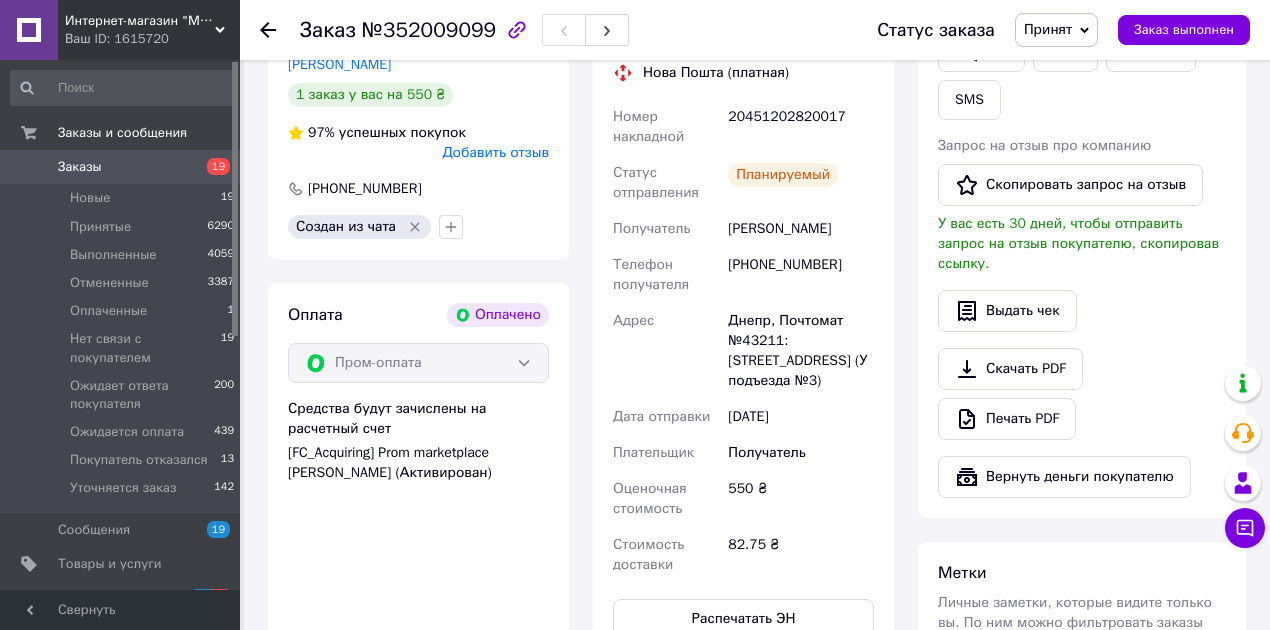 click on "Заказы" at bounding box center (121, 167) 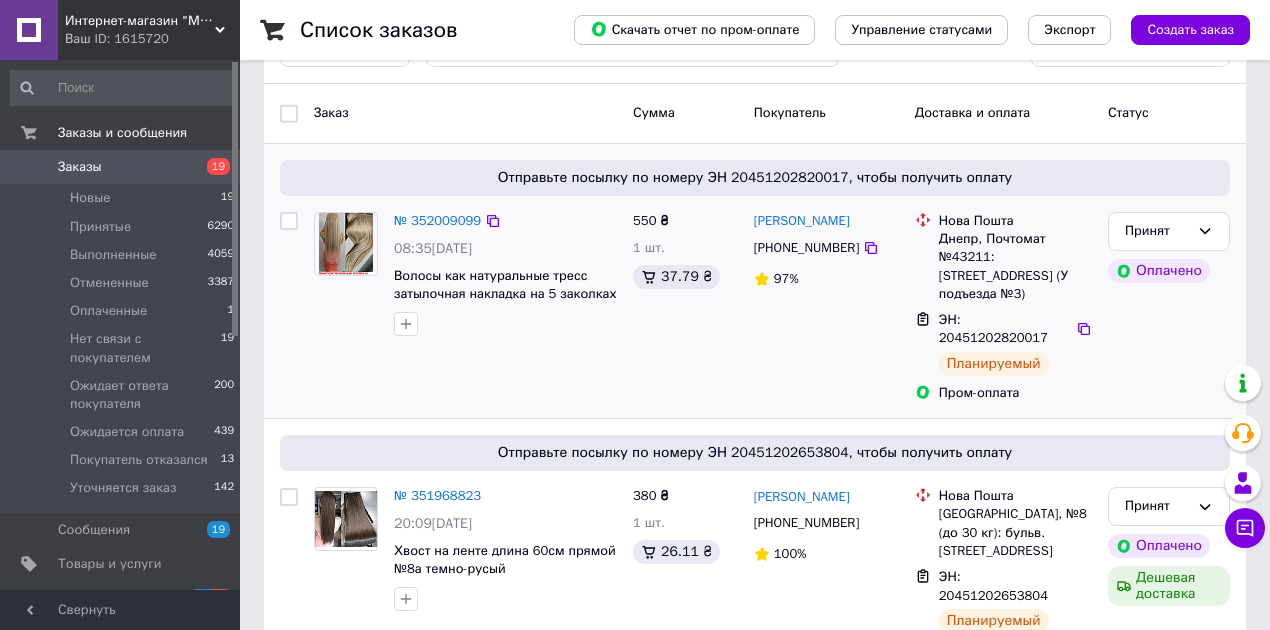 scroll, scrollTop: 266, scrollLeft: 0, axis: vertical 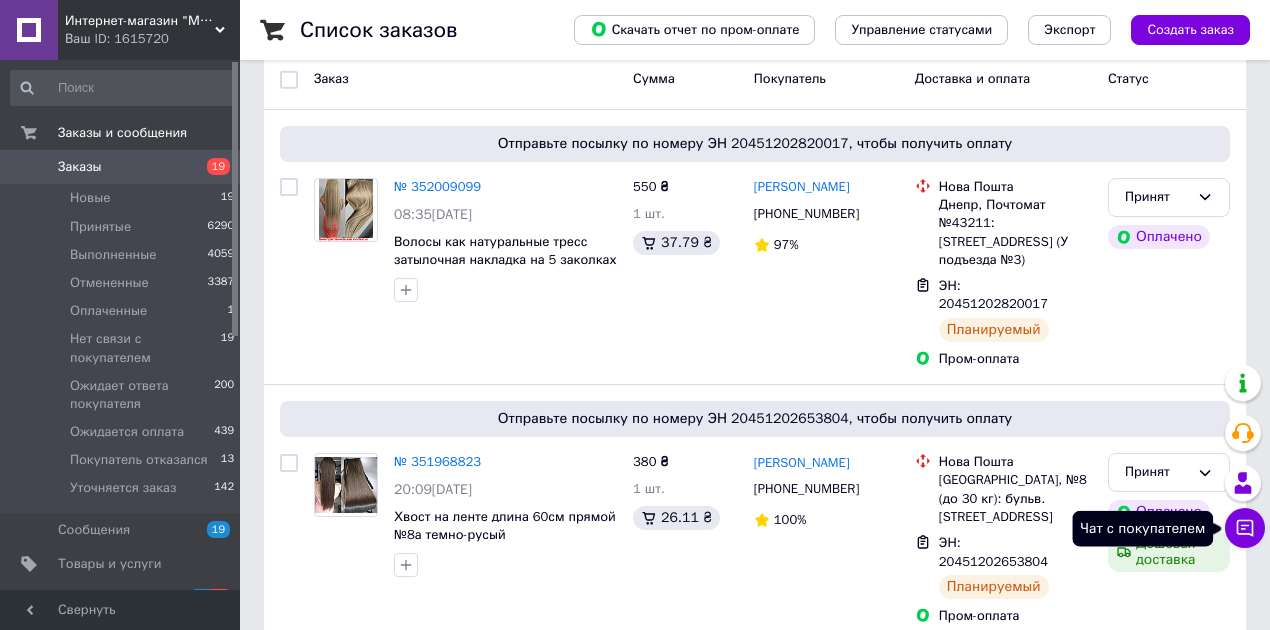 click 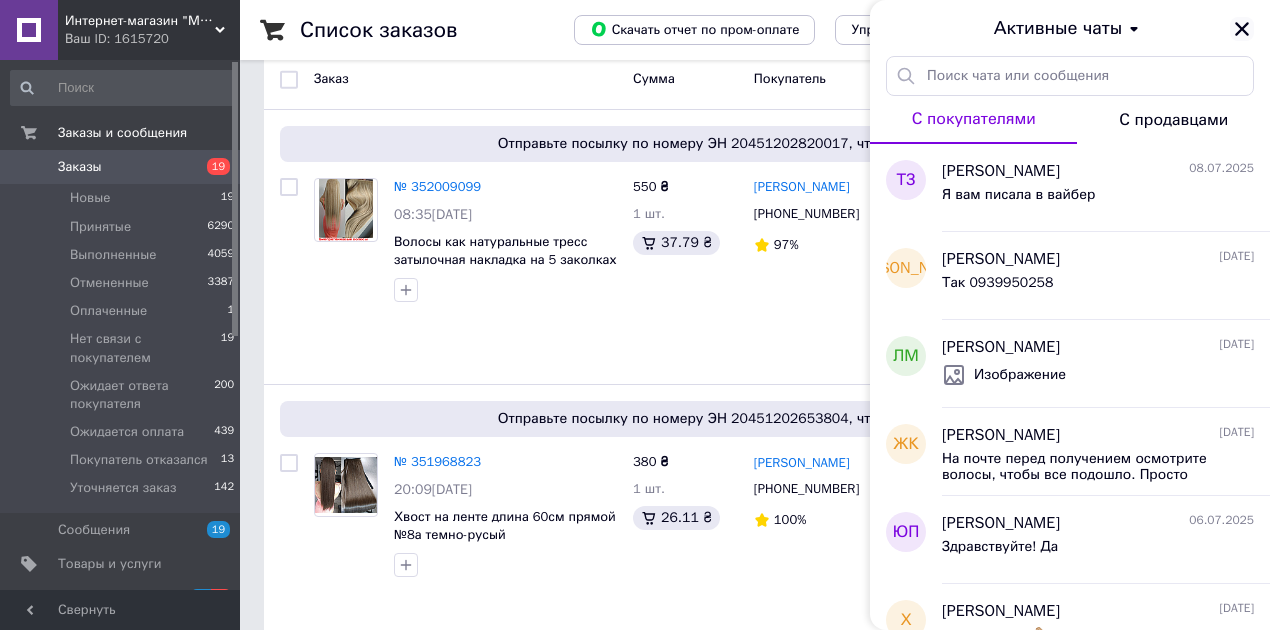 click 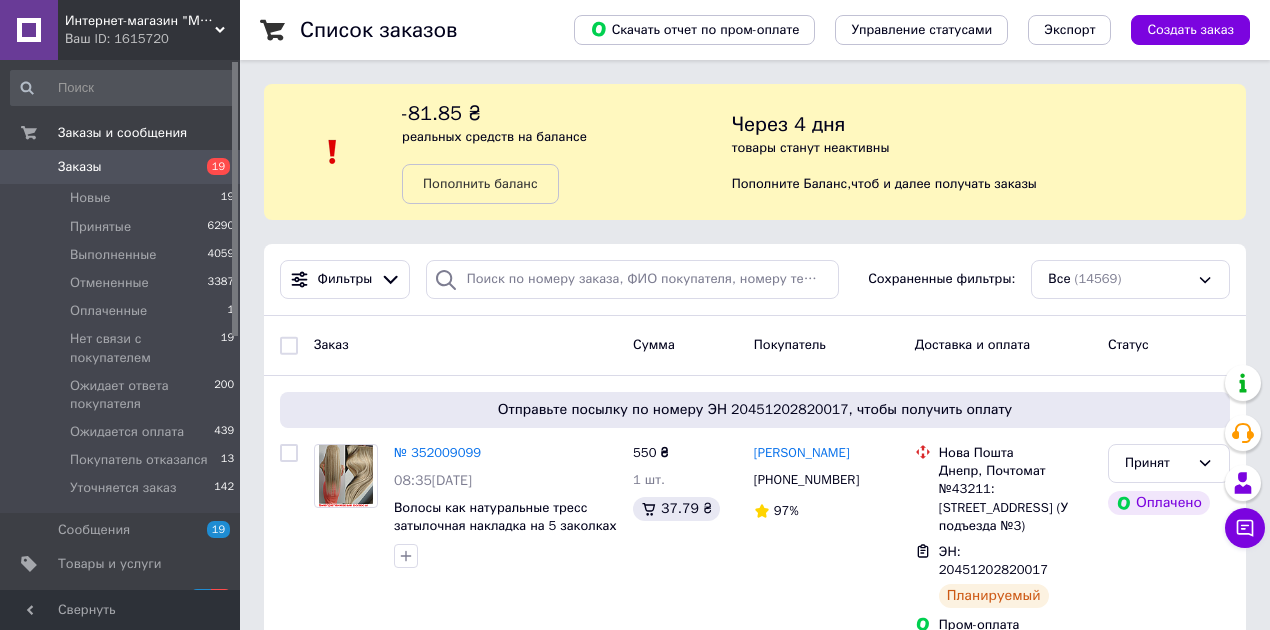 scroll, scrollTop: 0, scrollLeft: 0, axis: both 